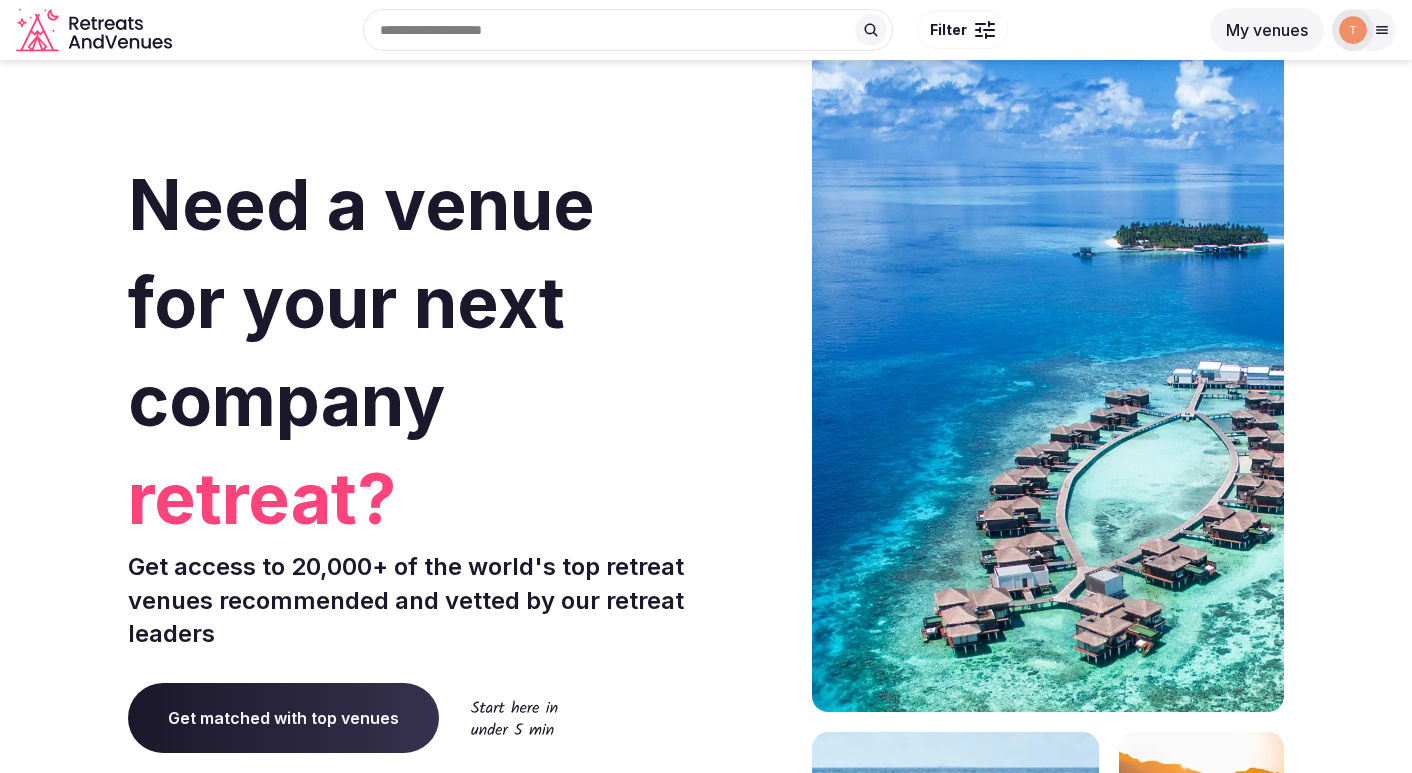 scroll, scrollTop: 0, scrollLeft: 0, axis: both 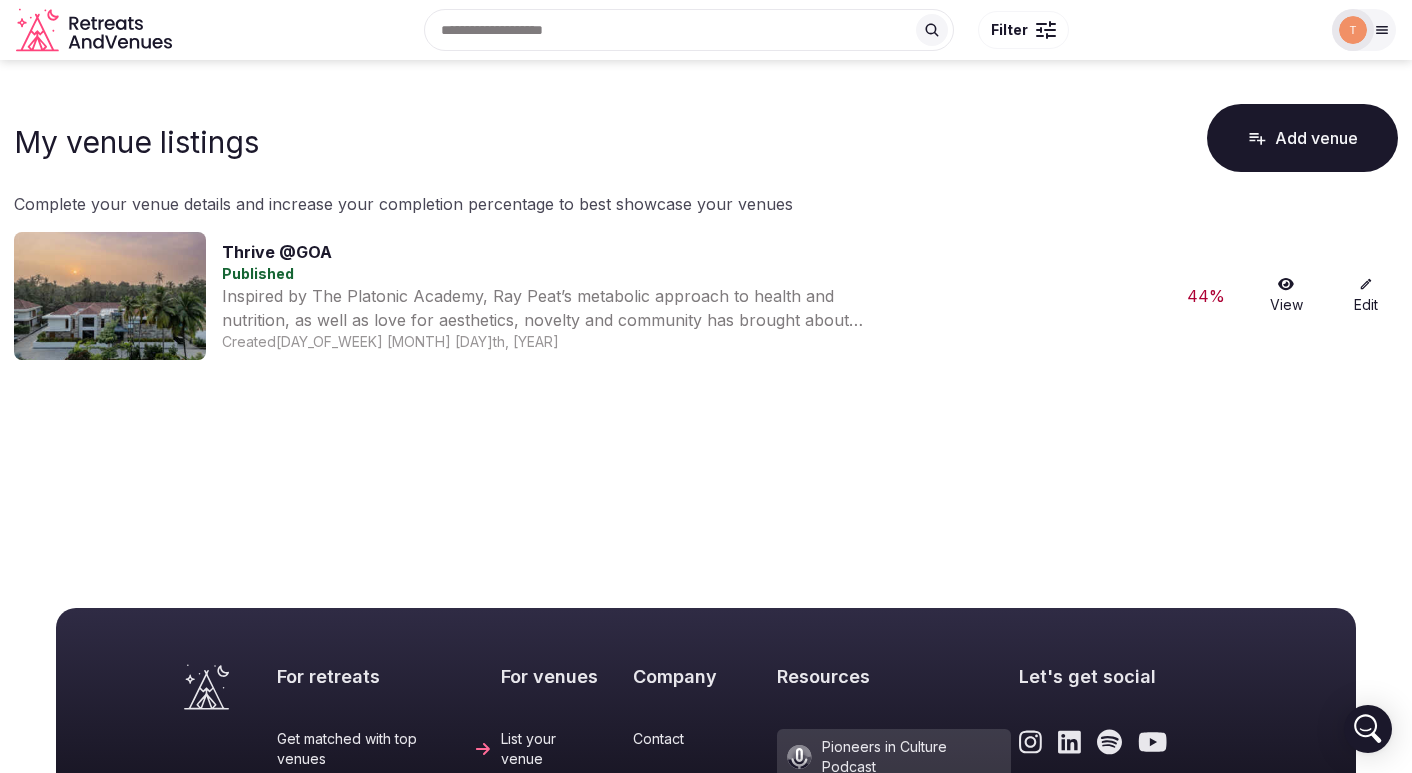 click on "View" at bounding box center [1286, 296] 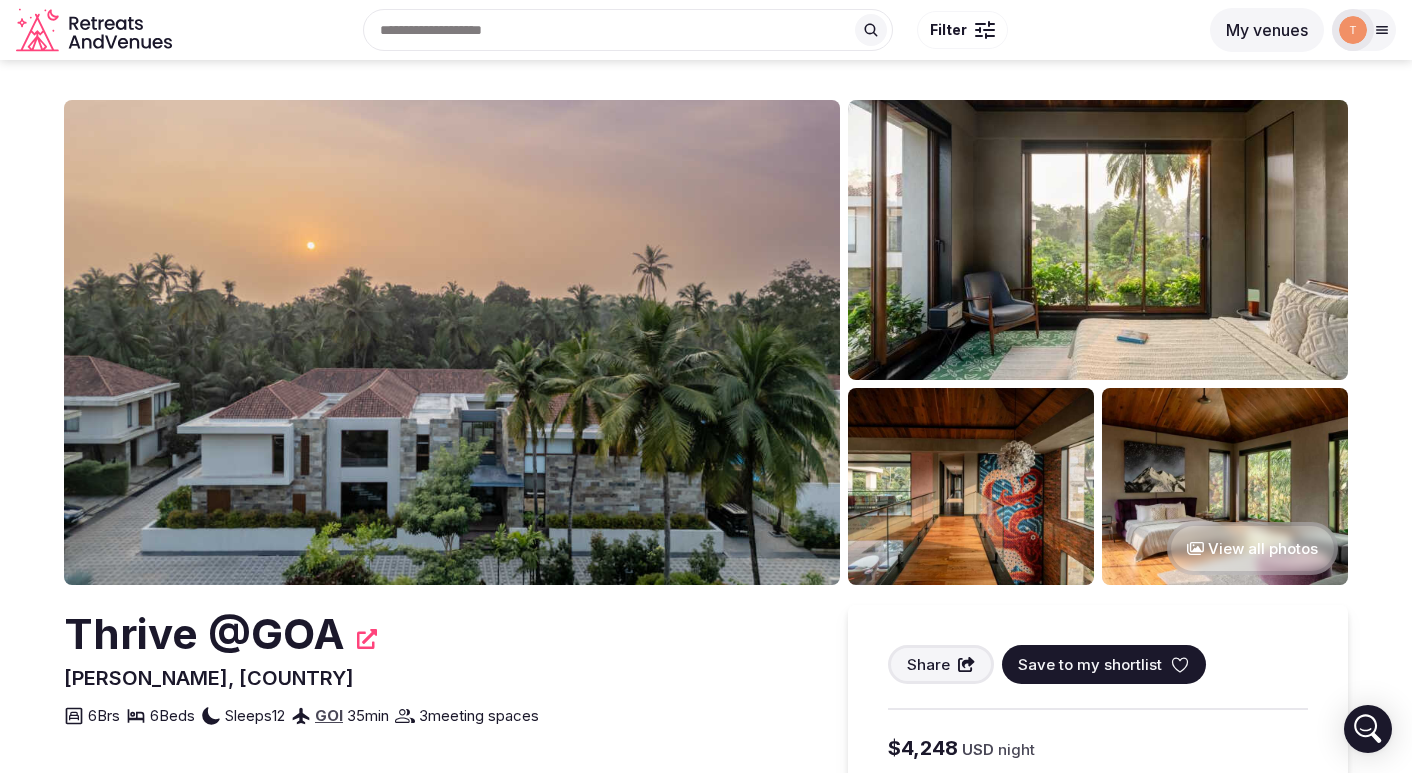 scroll, scrollTop: 0, scrollLeft: 0, axis: both 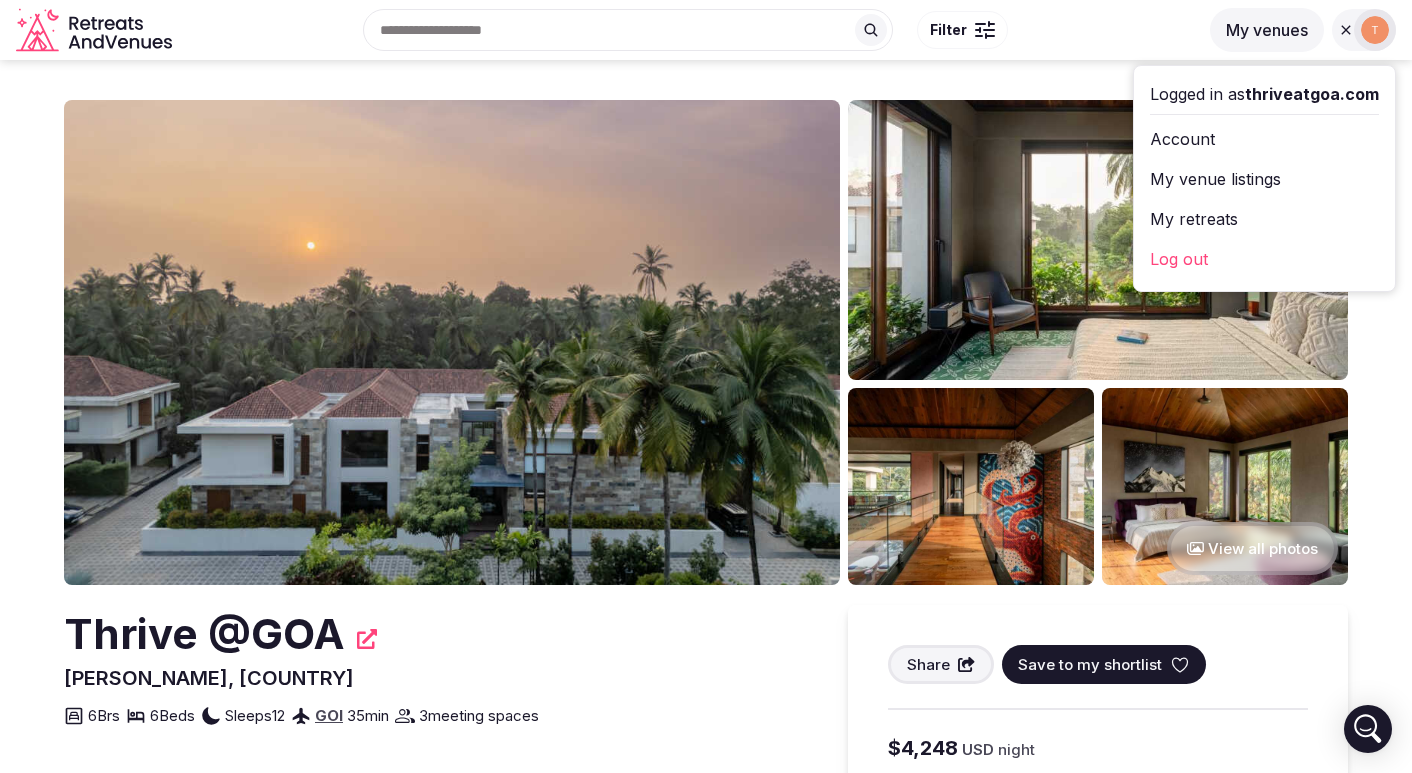 click on "My retreats" at bounding box center (1264, 219) 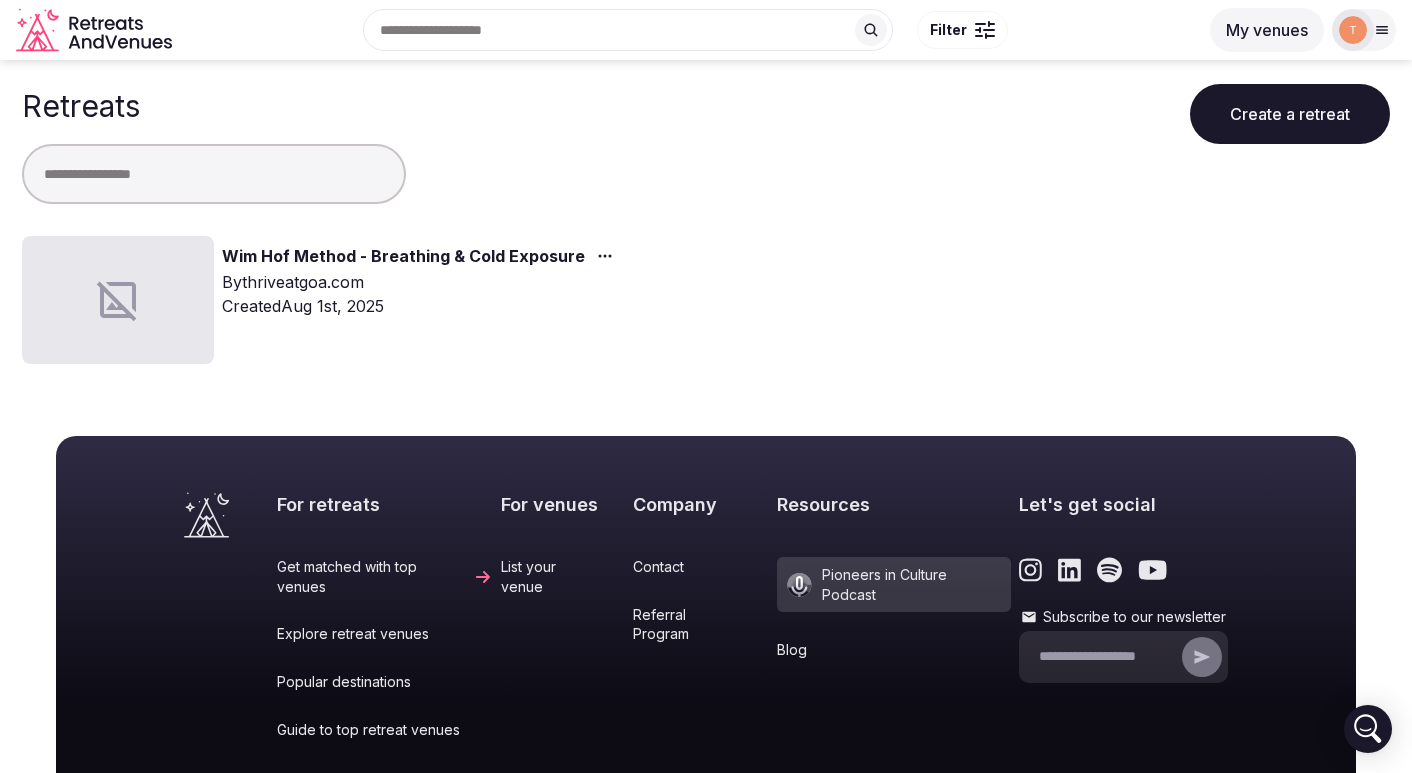 click on "Wim Hof Method - Breathing & Cold Exposure" at bounding box center (403, 257) 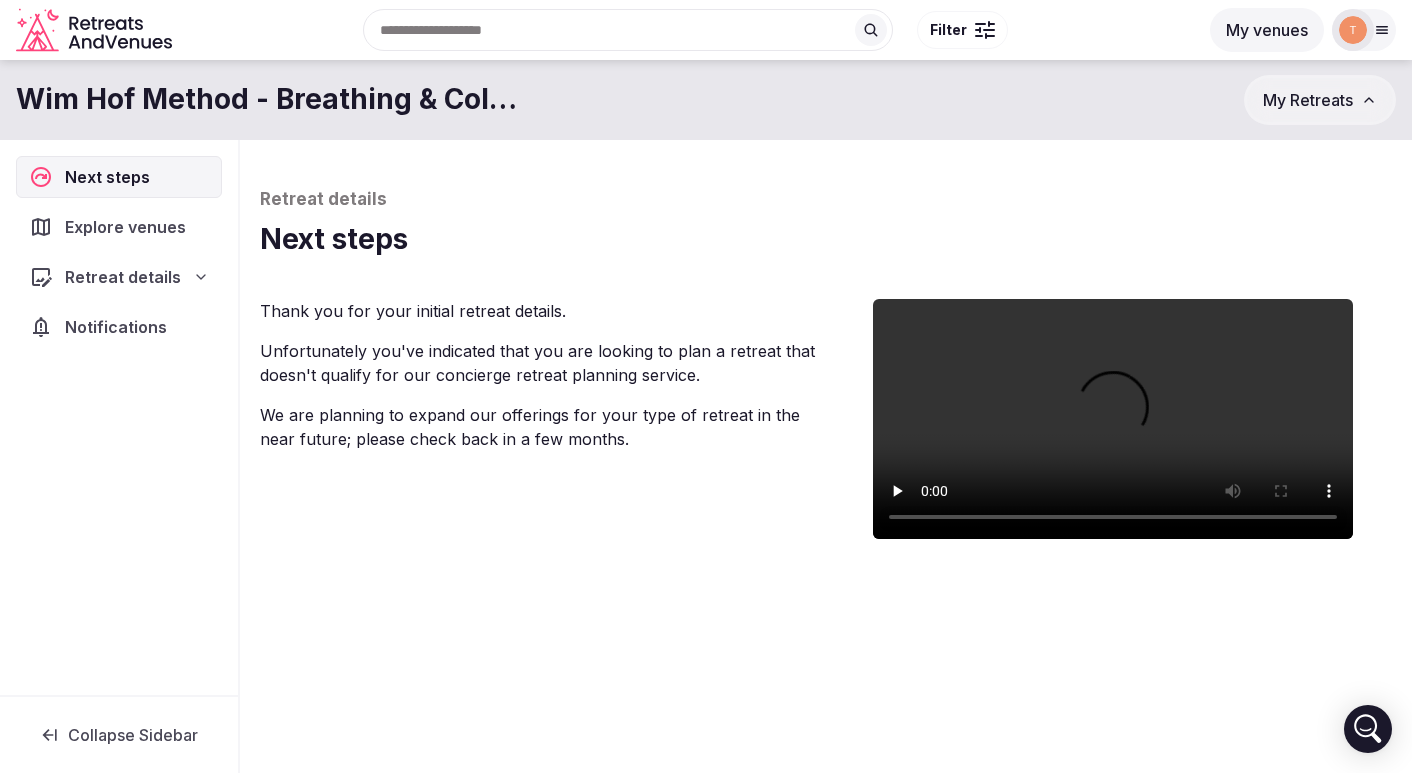 click on "Retreat details" at bounding box center [123, 277] 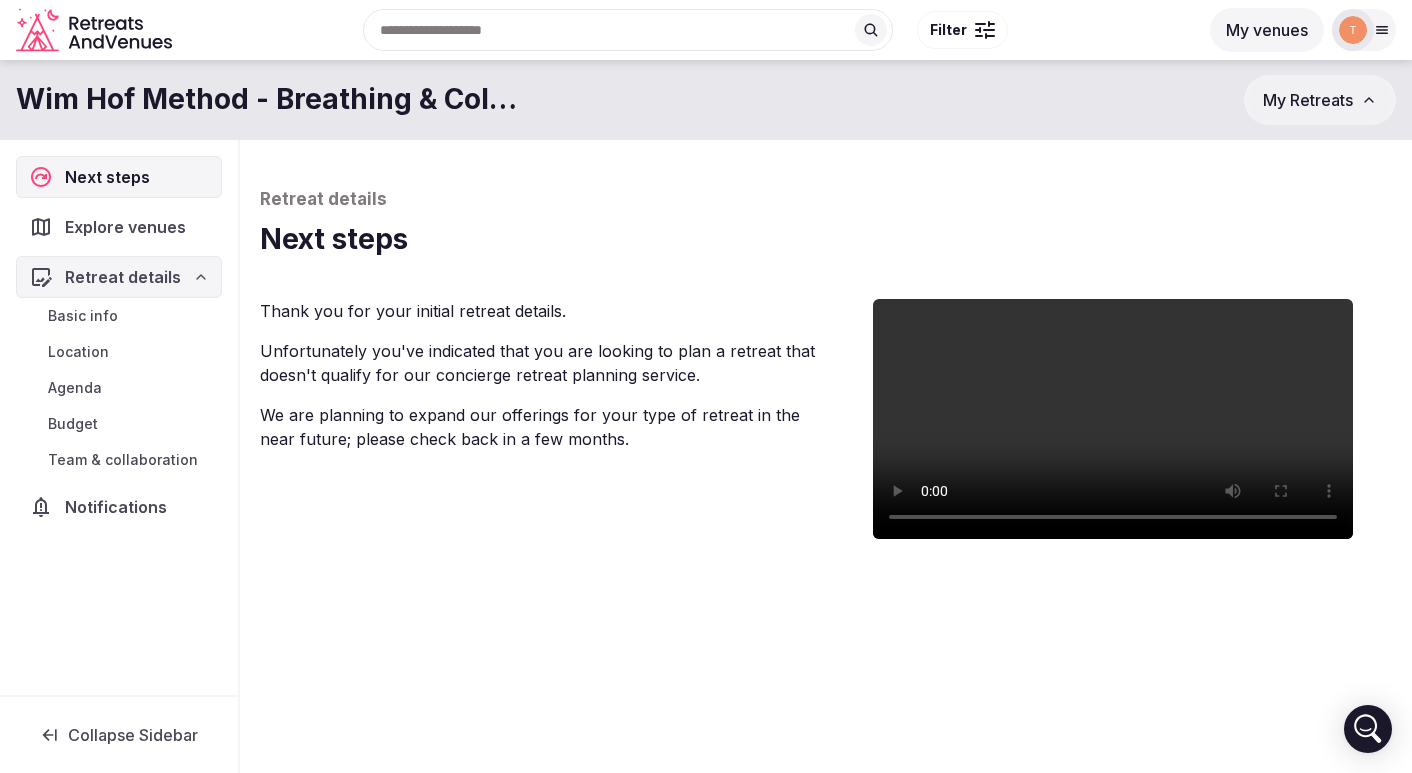 click on "Basic info" at bounding box center [83, 316] 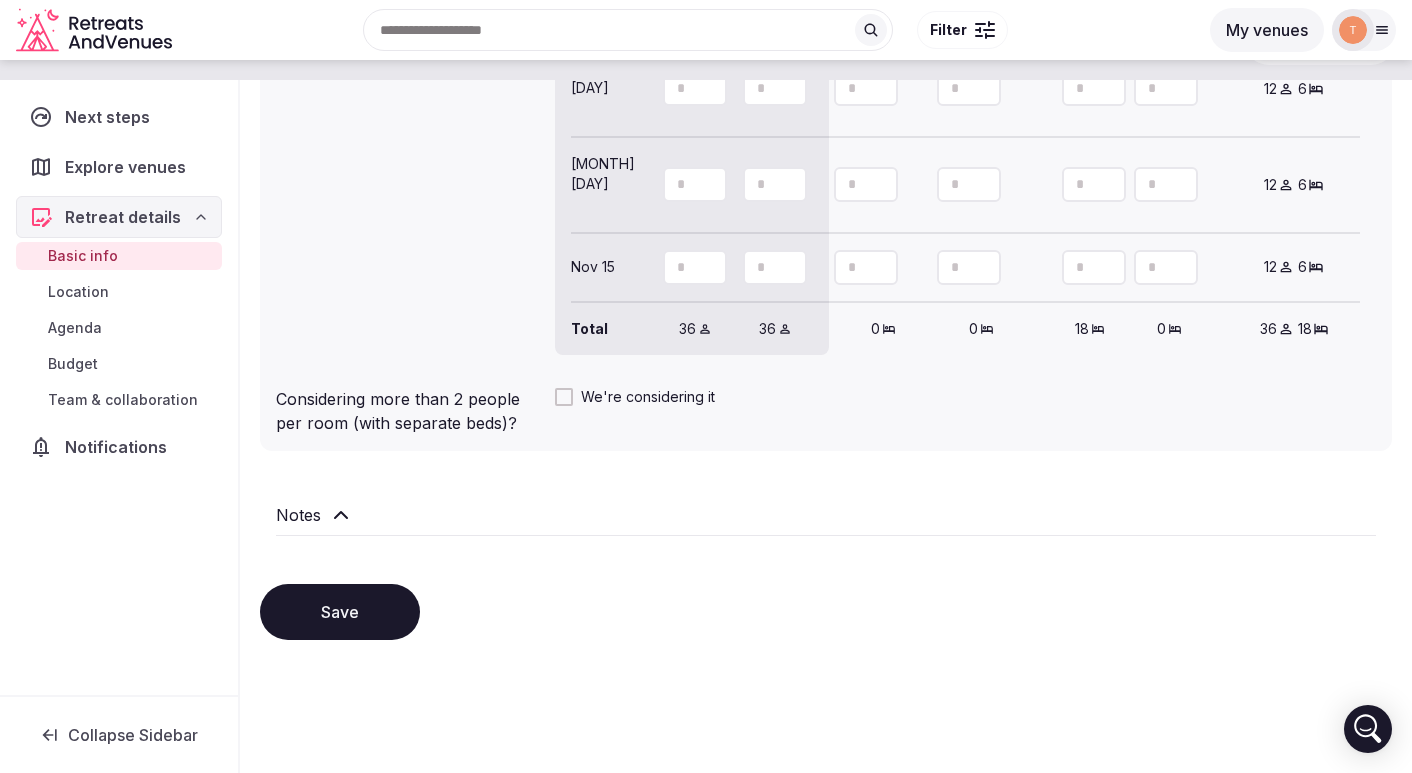scroll, scrollTop: 2010, scrollLeft: 0, axis: vertical 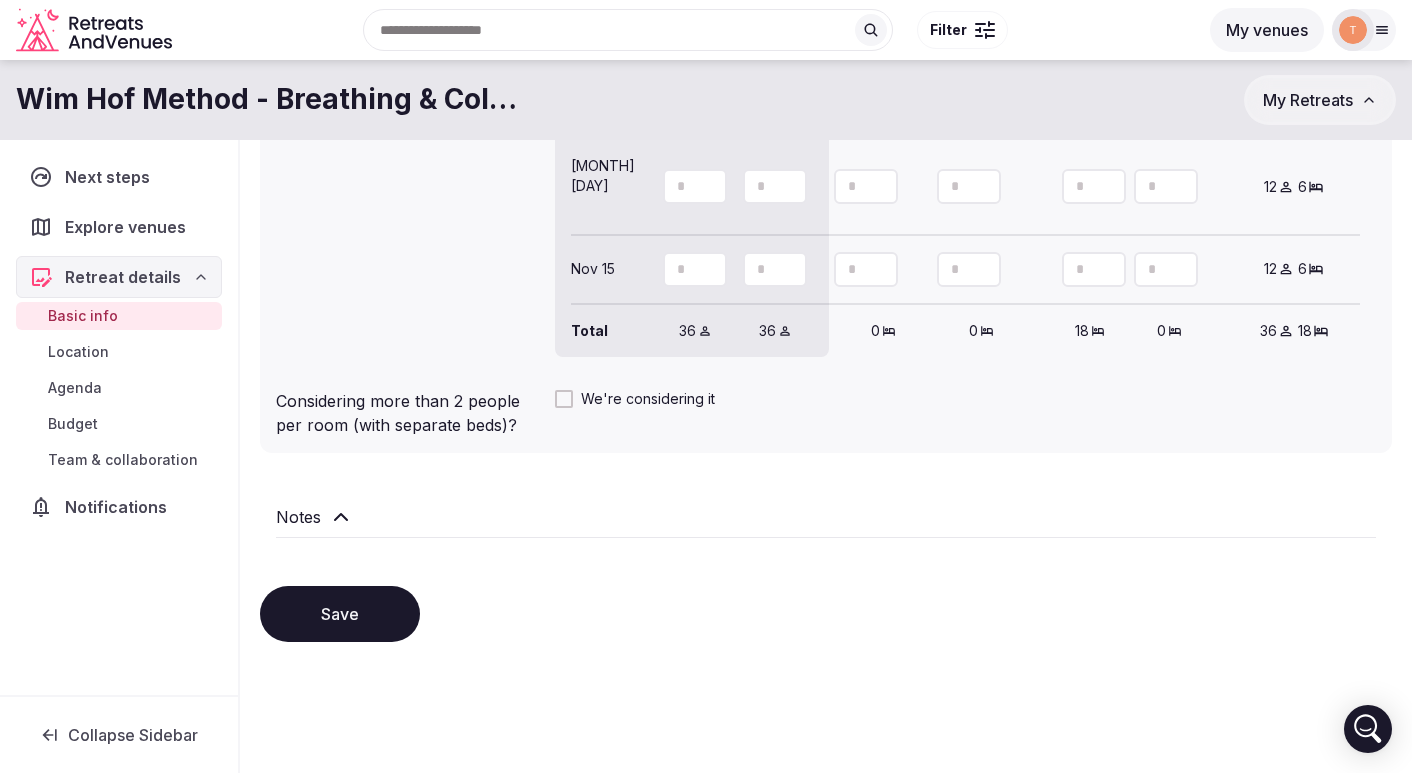 click at bounding box center (1353, 30) 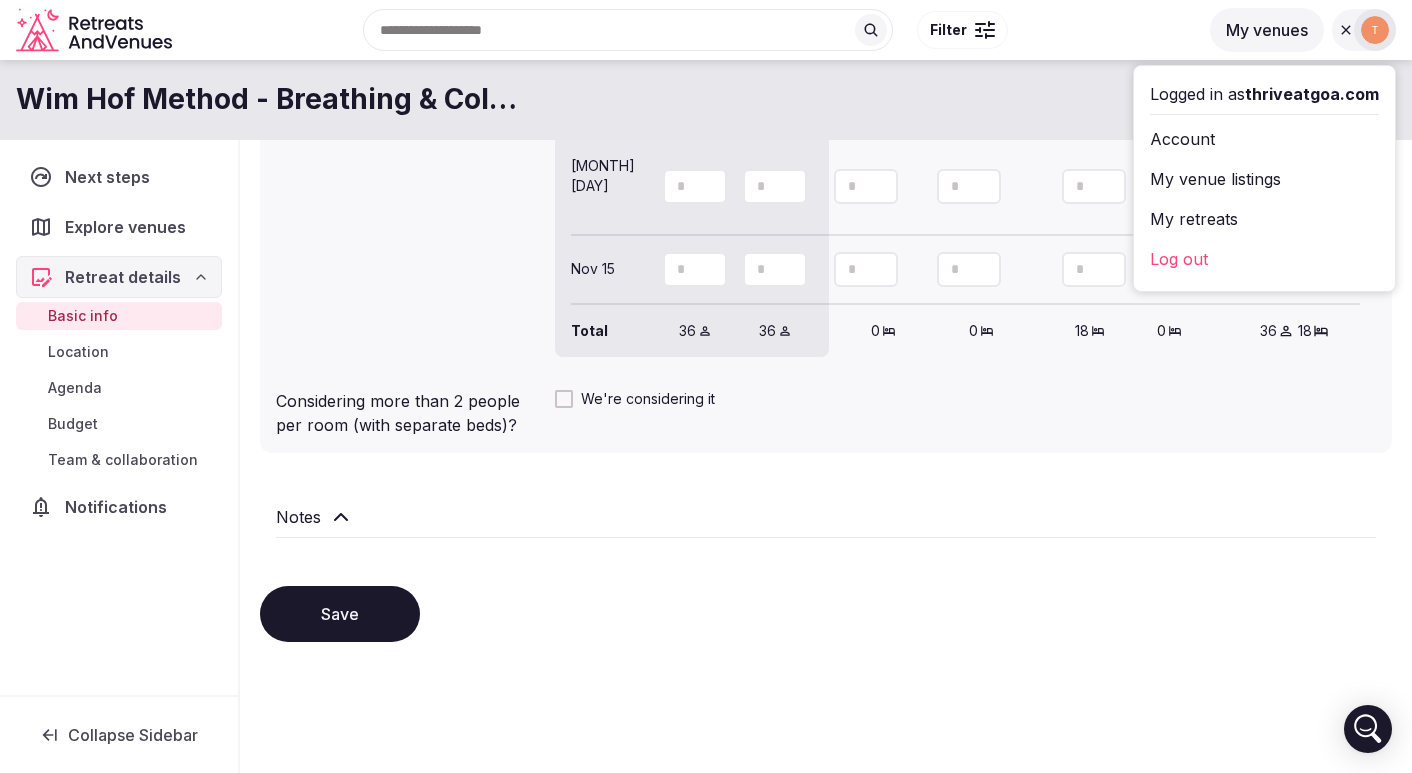 scroll, scrollTop: 1962, scrollLeft: 0, axis: vertical 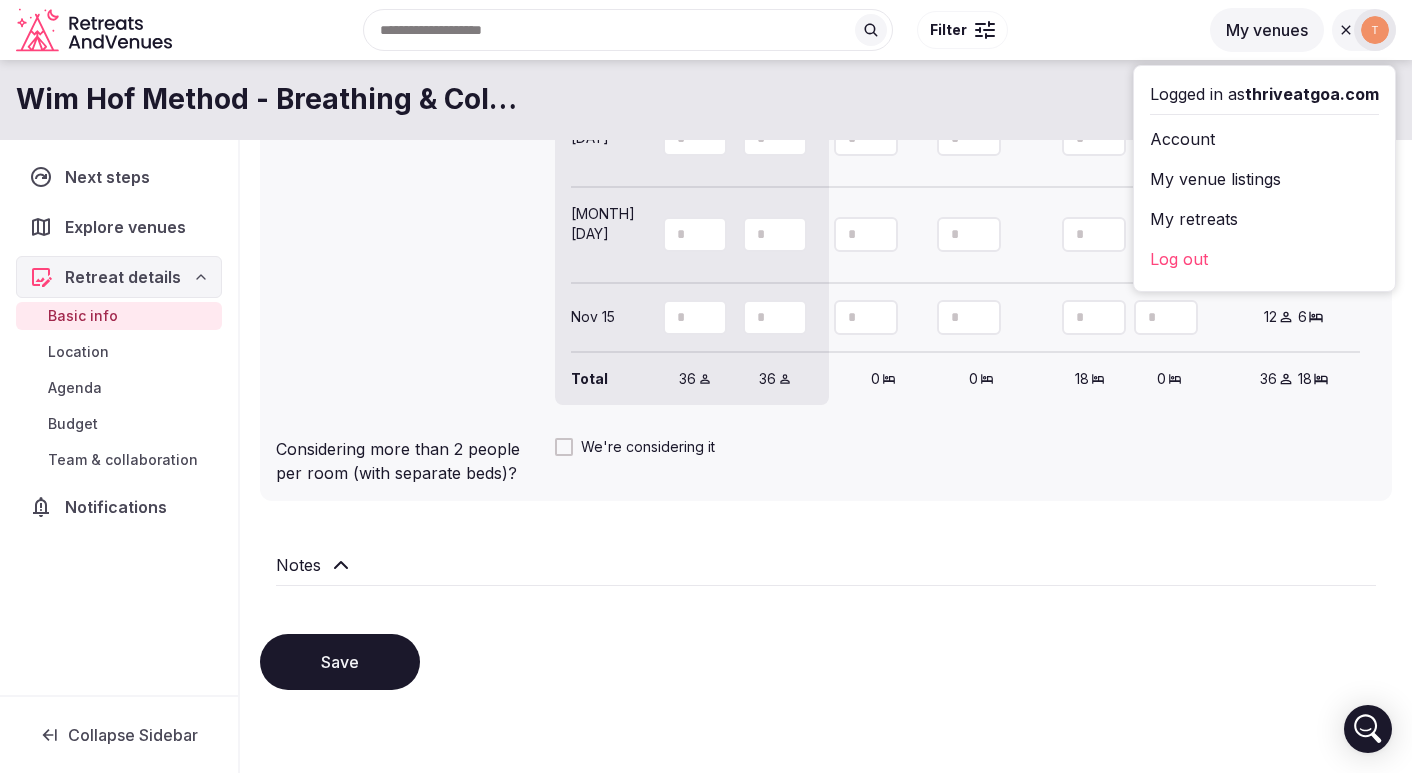 click on "Save" at bounding box center [826, 662] 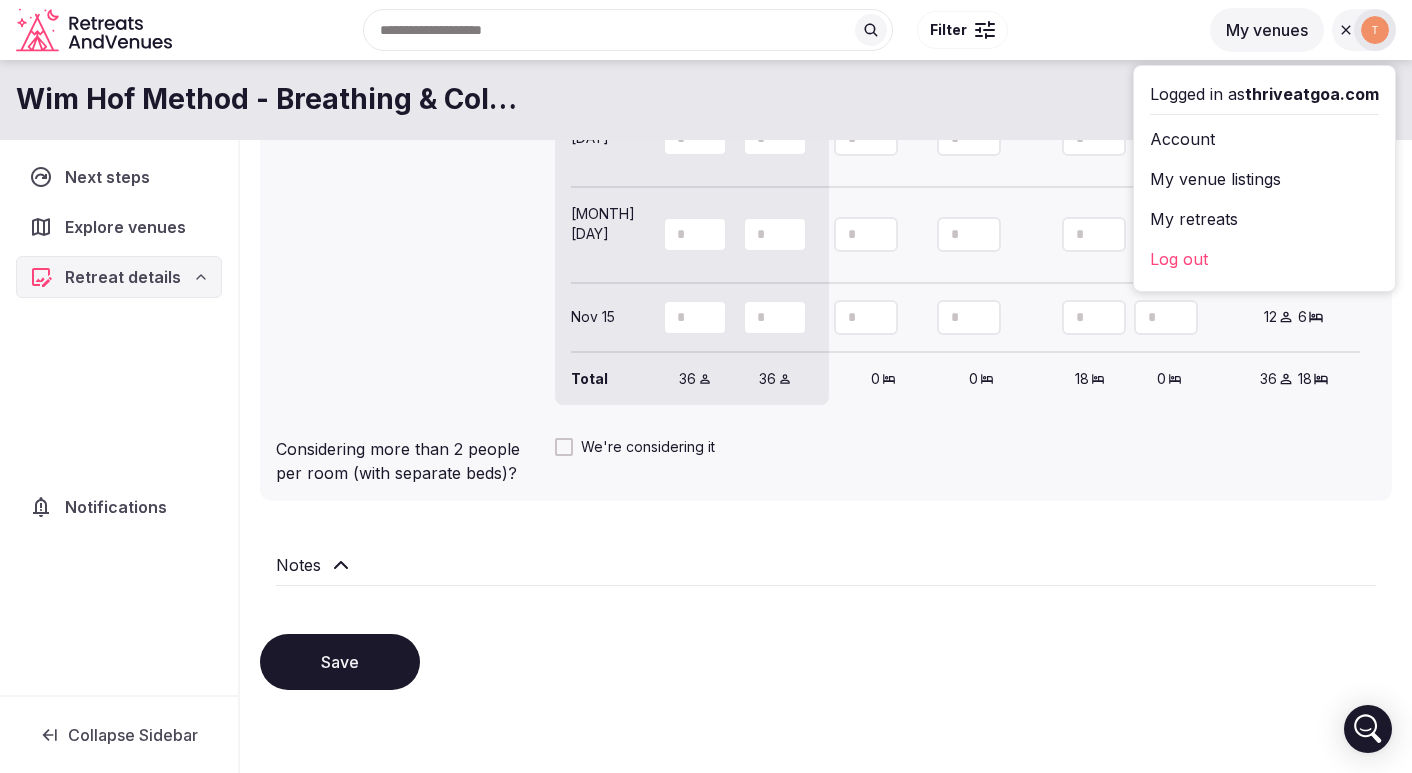 scroll, scrollTop: 68, scrollLeft: 0, axis: vertical 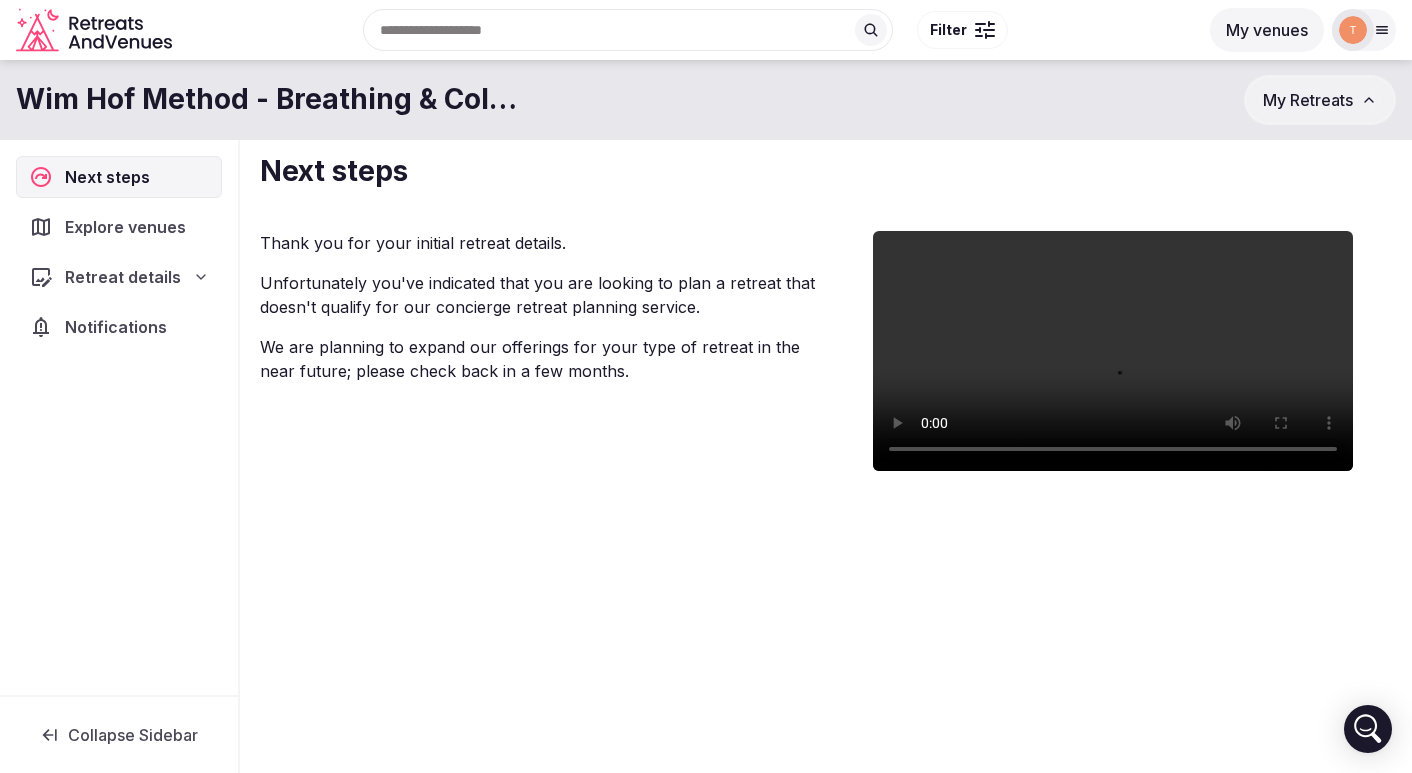 click on "Your browser does not support the video tag." at bounding box center (1113, 351) 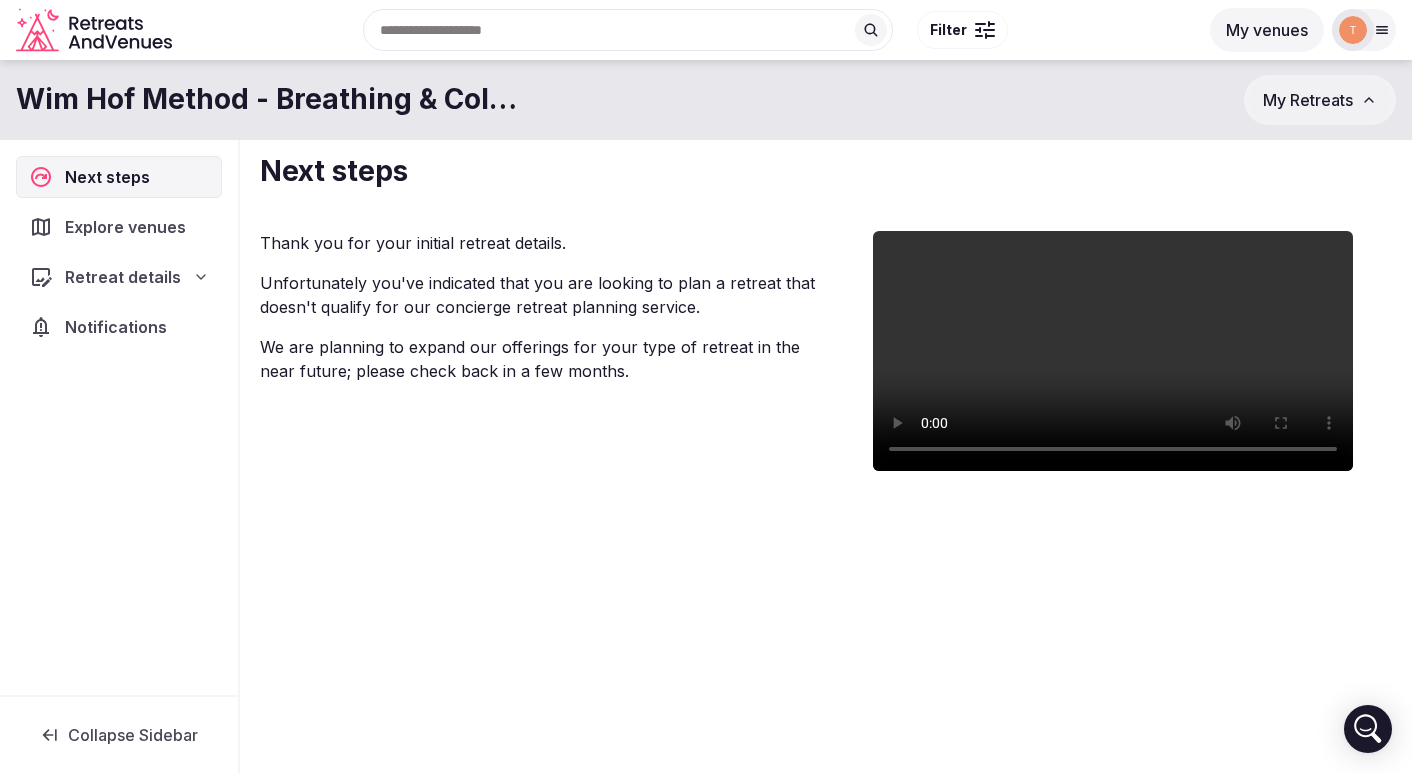 click on "Your browser does not support the video tag." at bounding box center [1113, 351] 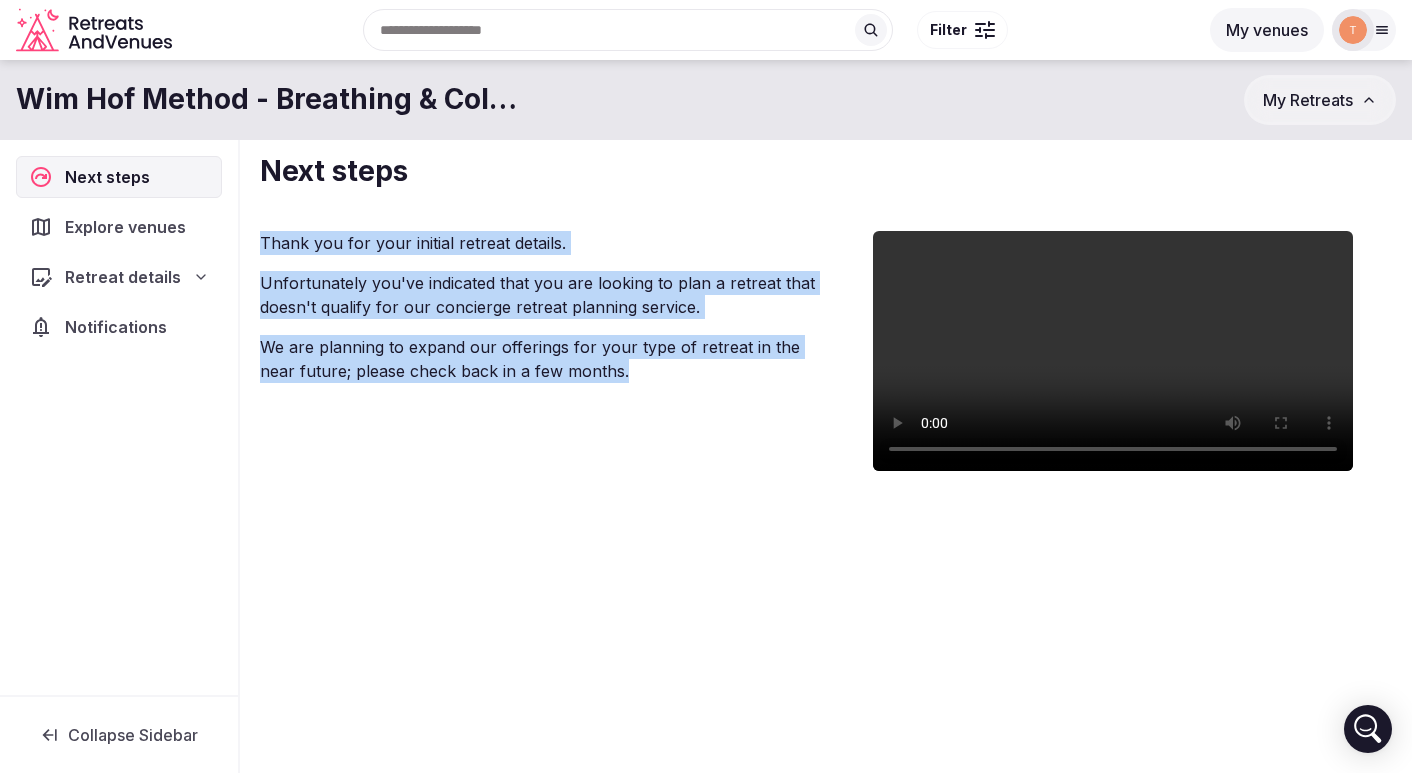 drag, startPoint x: 601, startPoint y: 383, endPoint x: 252, endPoint y: 233, distance: 379.86972 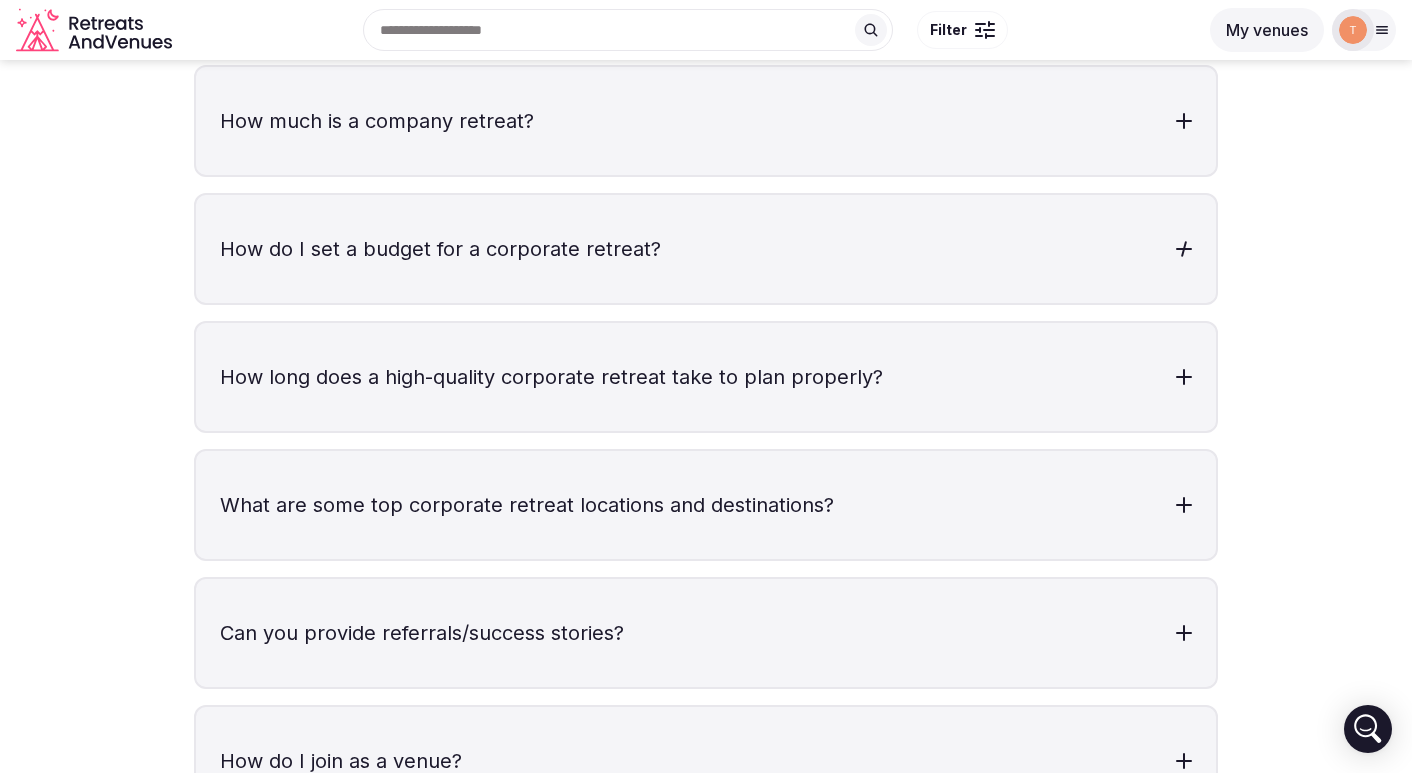 scroll, scrollTop: 6336, scrollLeft: 0, axis: vertical 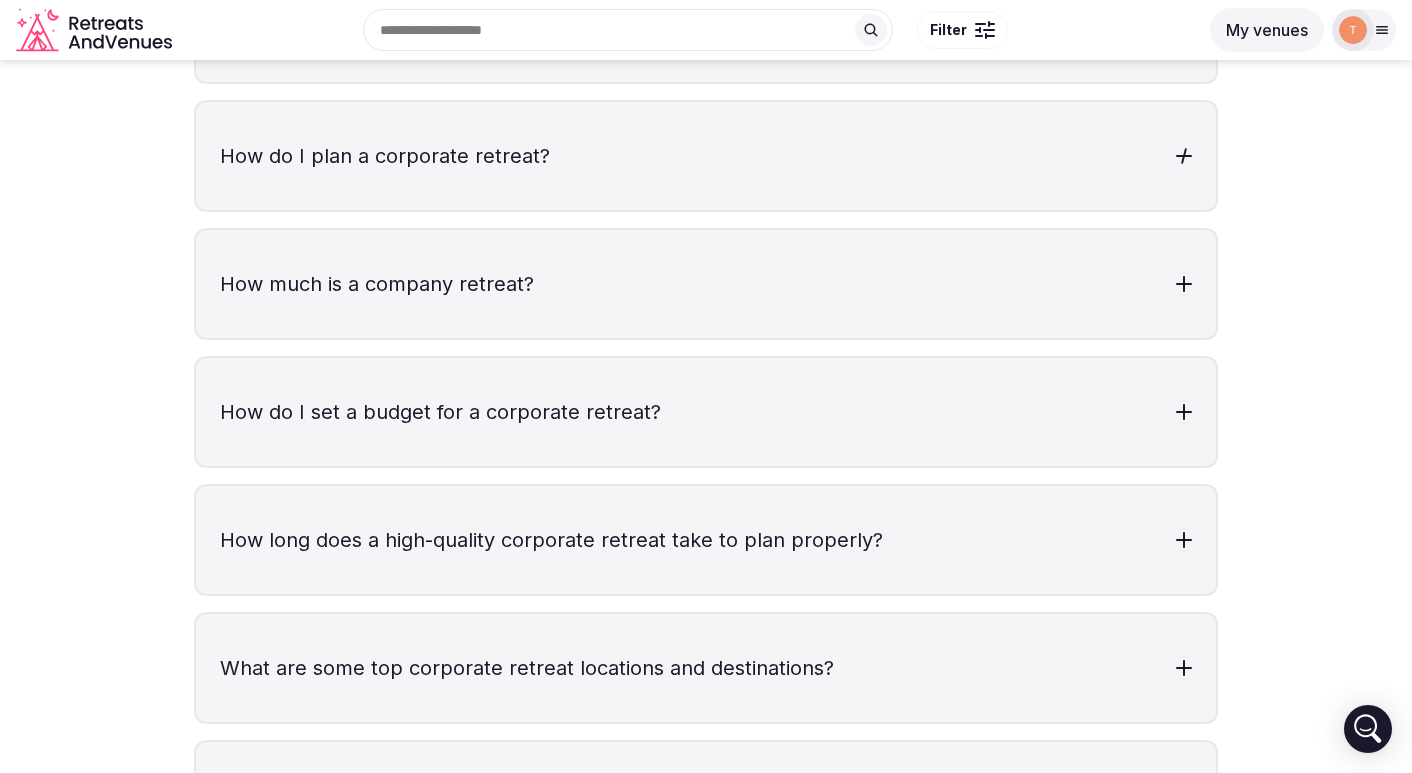 click on "How do I plan a corporate retreat?" at bounding box center [706, 156] 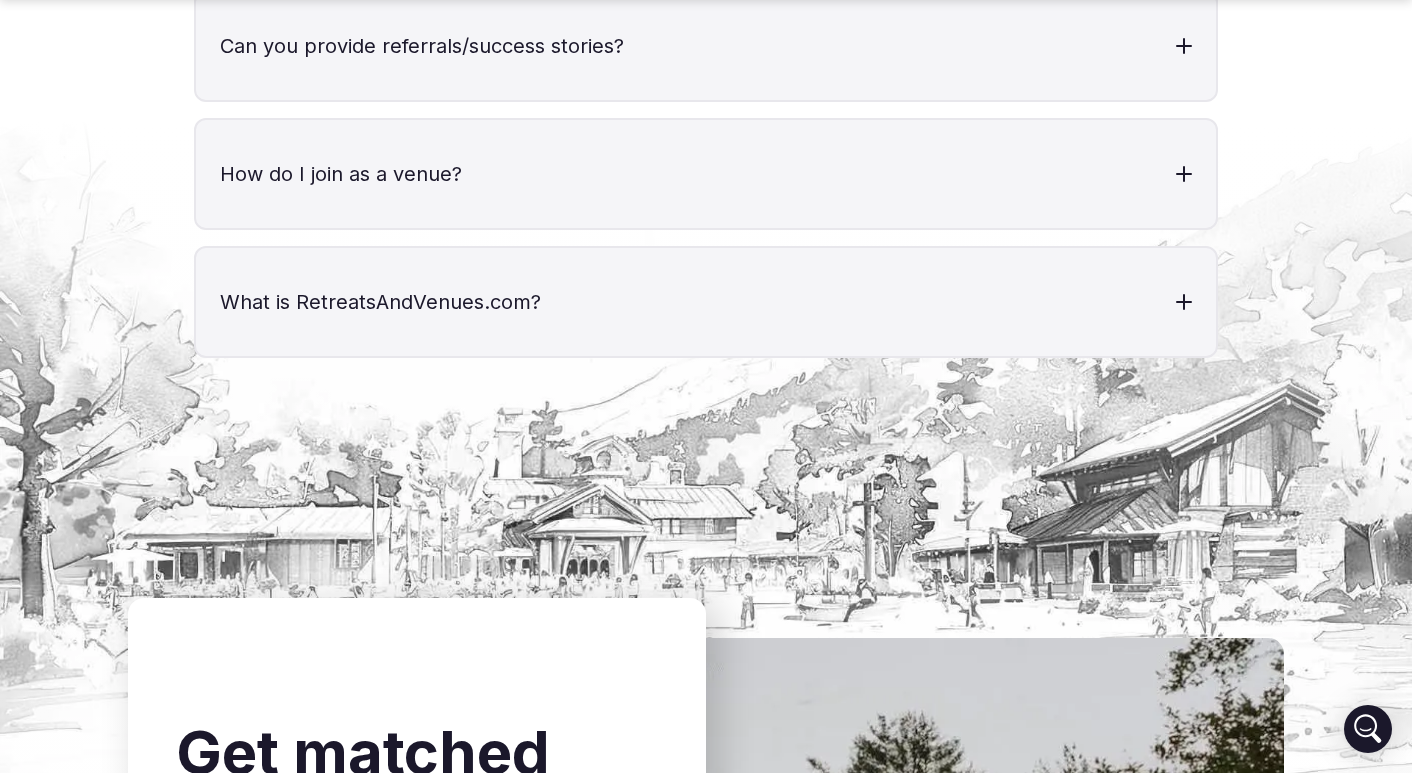 scroll, scrollTop: 7875, scrollLeft: 0, axis: vertical 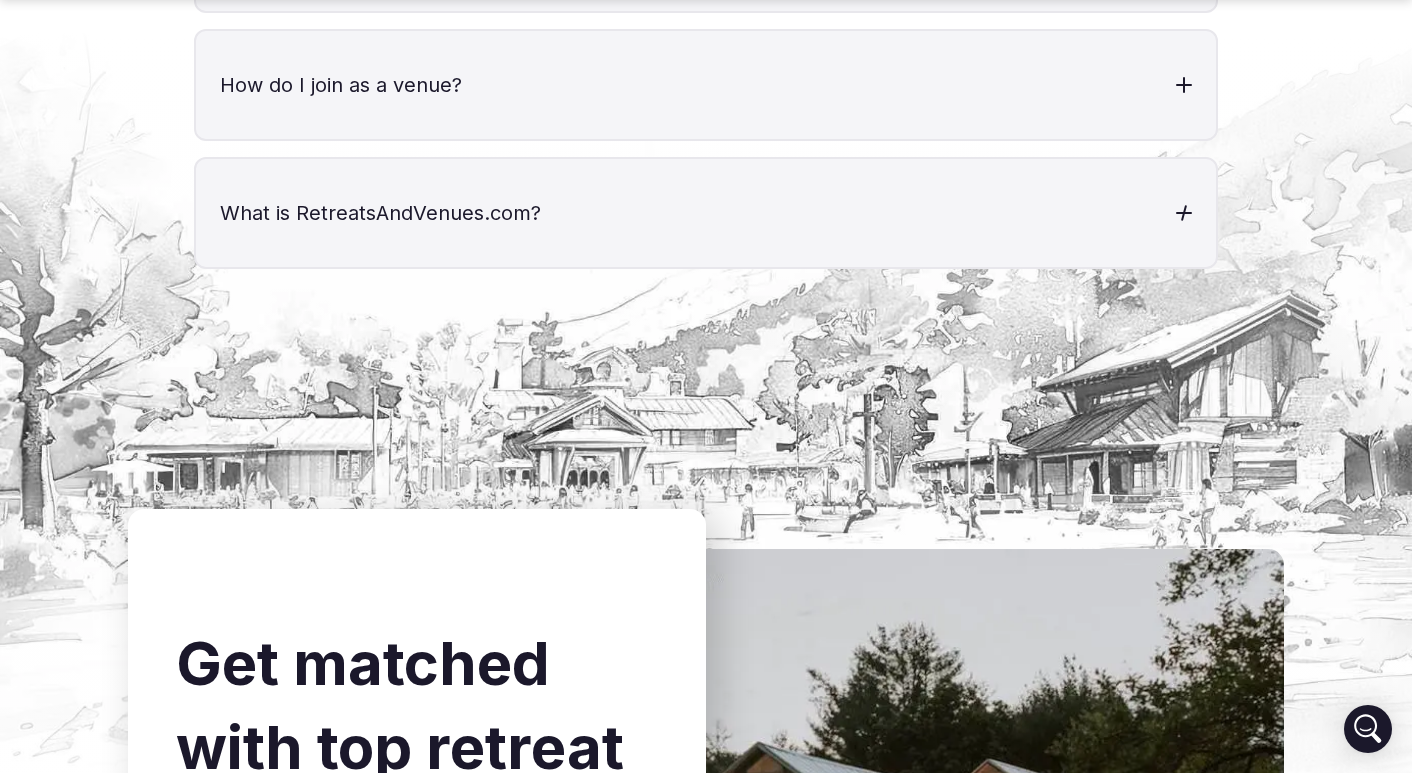 click on "What is RetreatsAndVenues.com?" at bounding box center (706, 213) 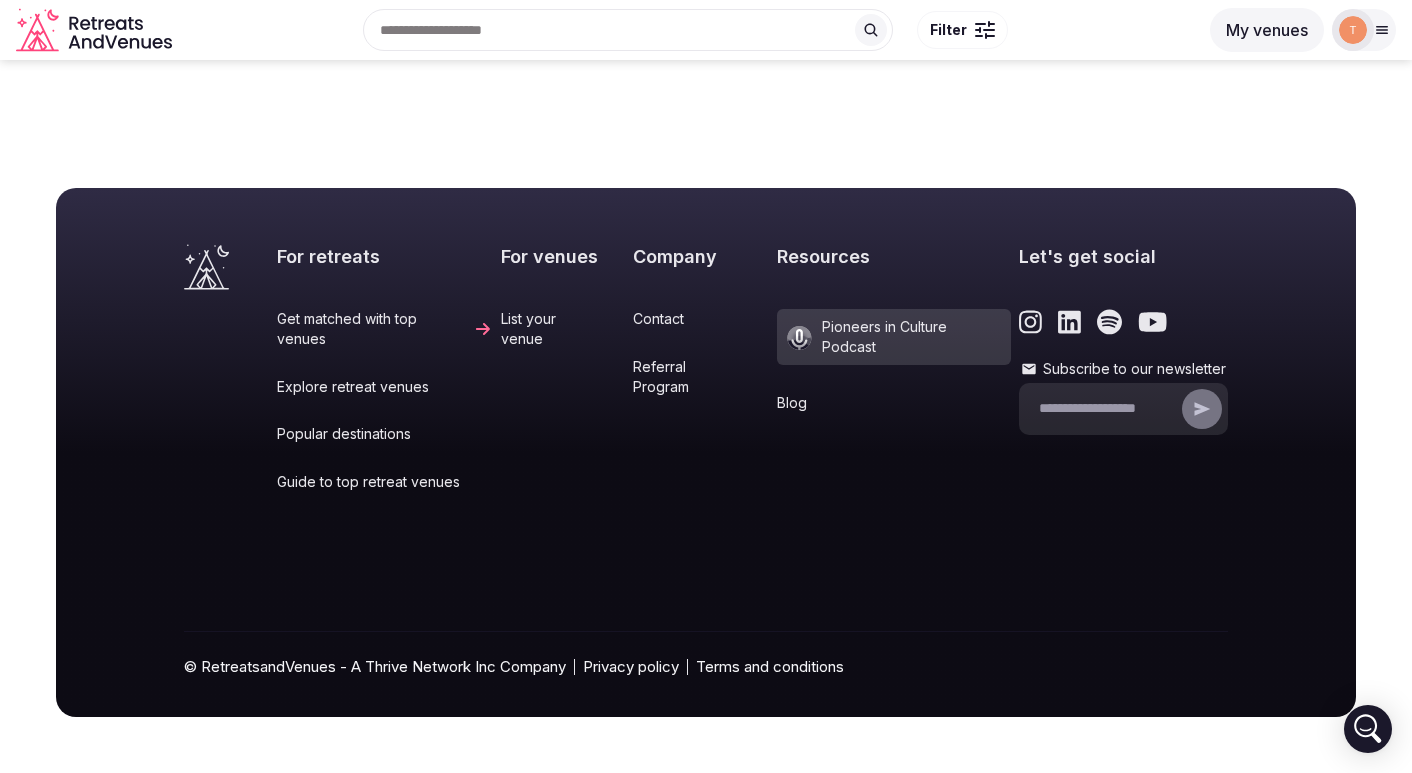scroll, scrollTop: 9371, scrollLeft: 0, axis: vertical 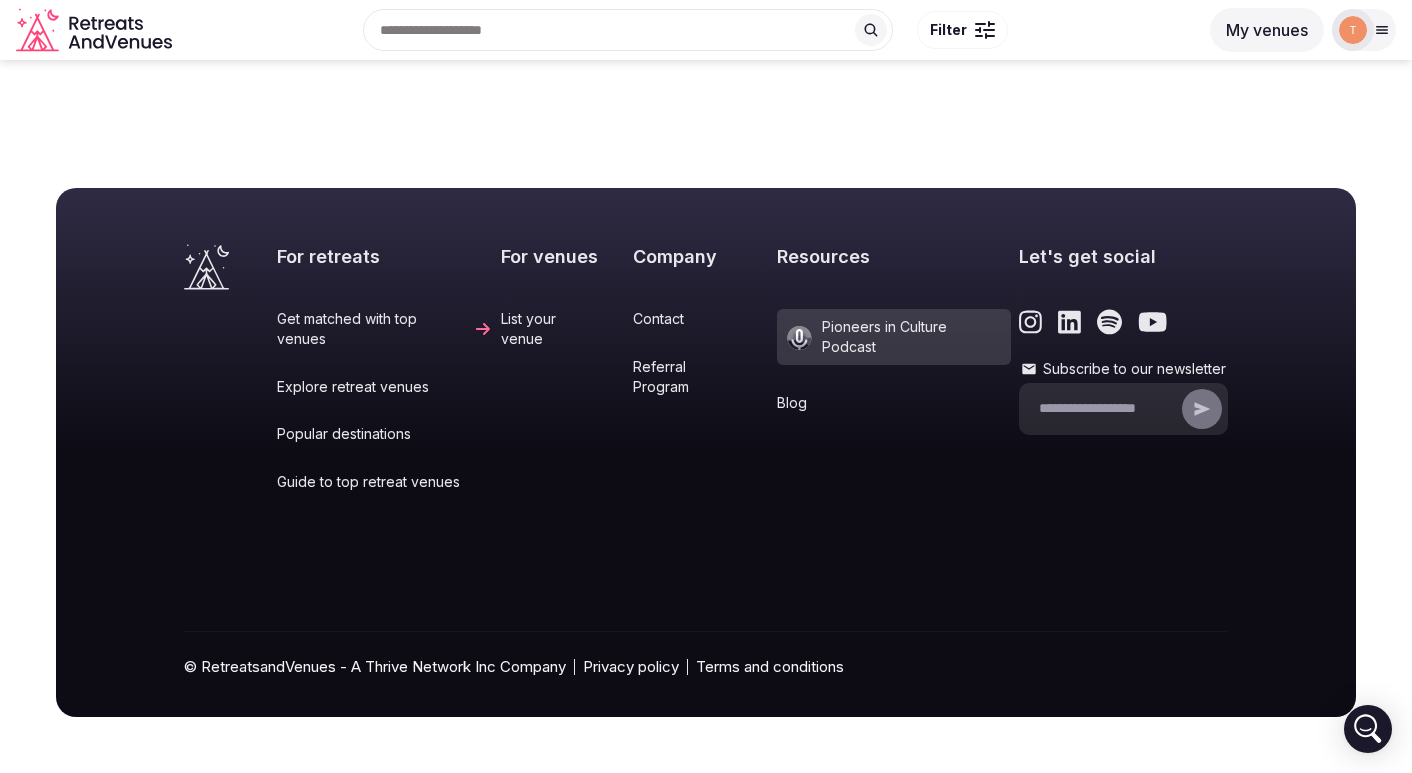 click on "Contact" at bounding box center (701, 319) 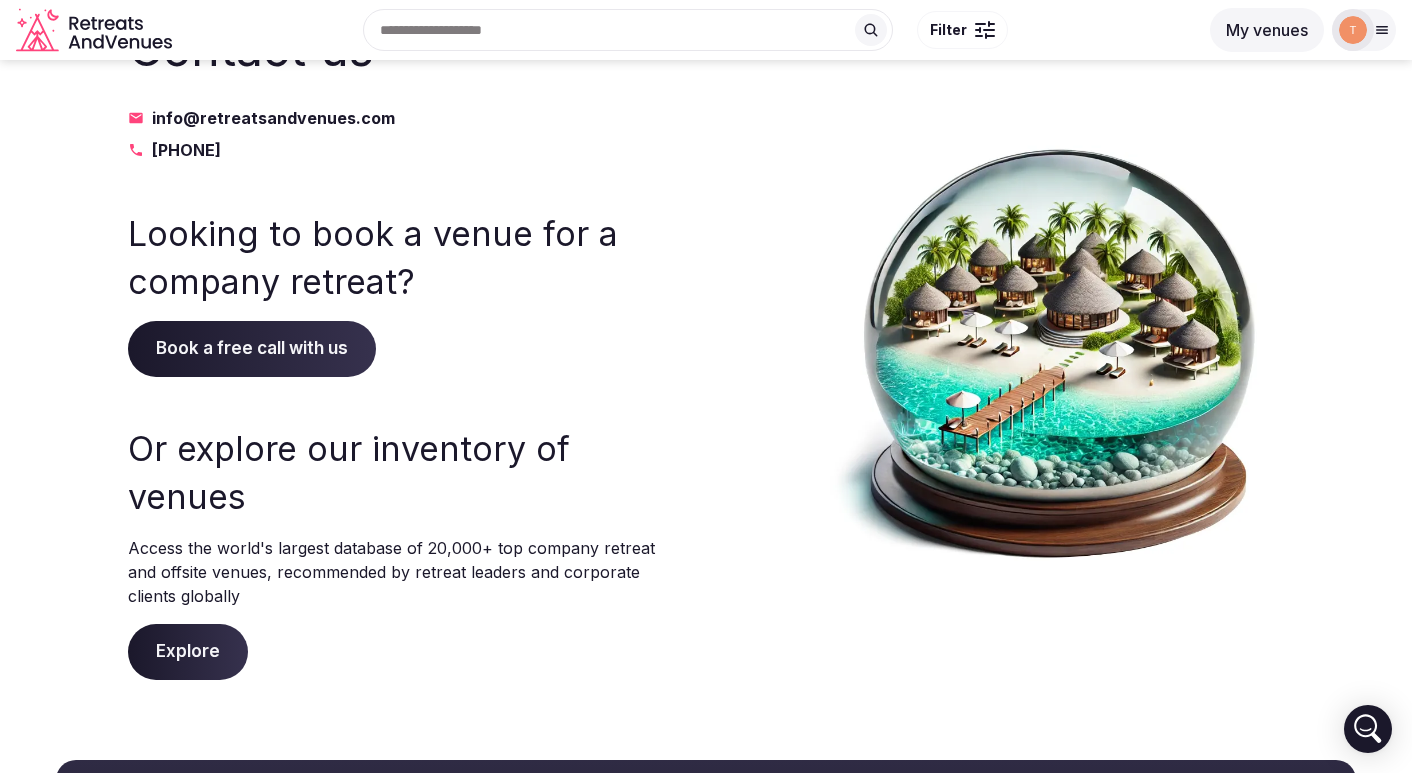 scroll, scrollTop: 21, scrollLeft: 0, axis: vertical 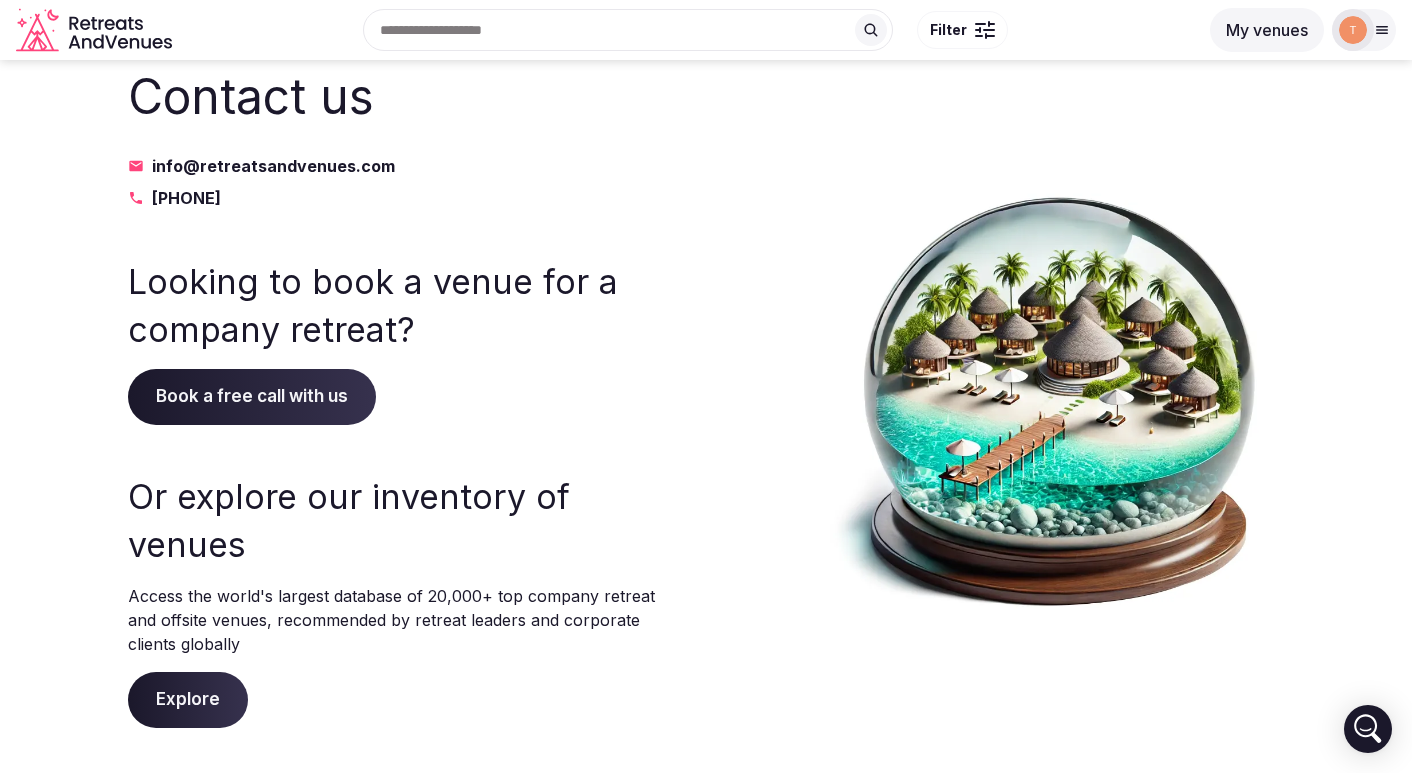 click at bounding box center (1353, 30) 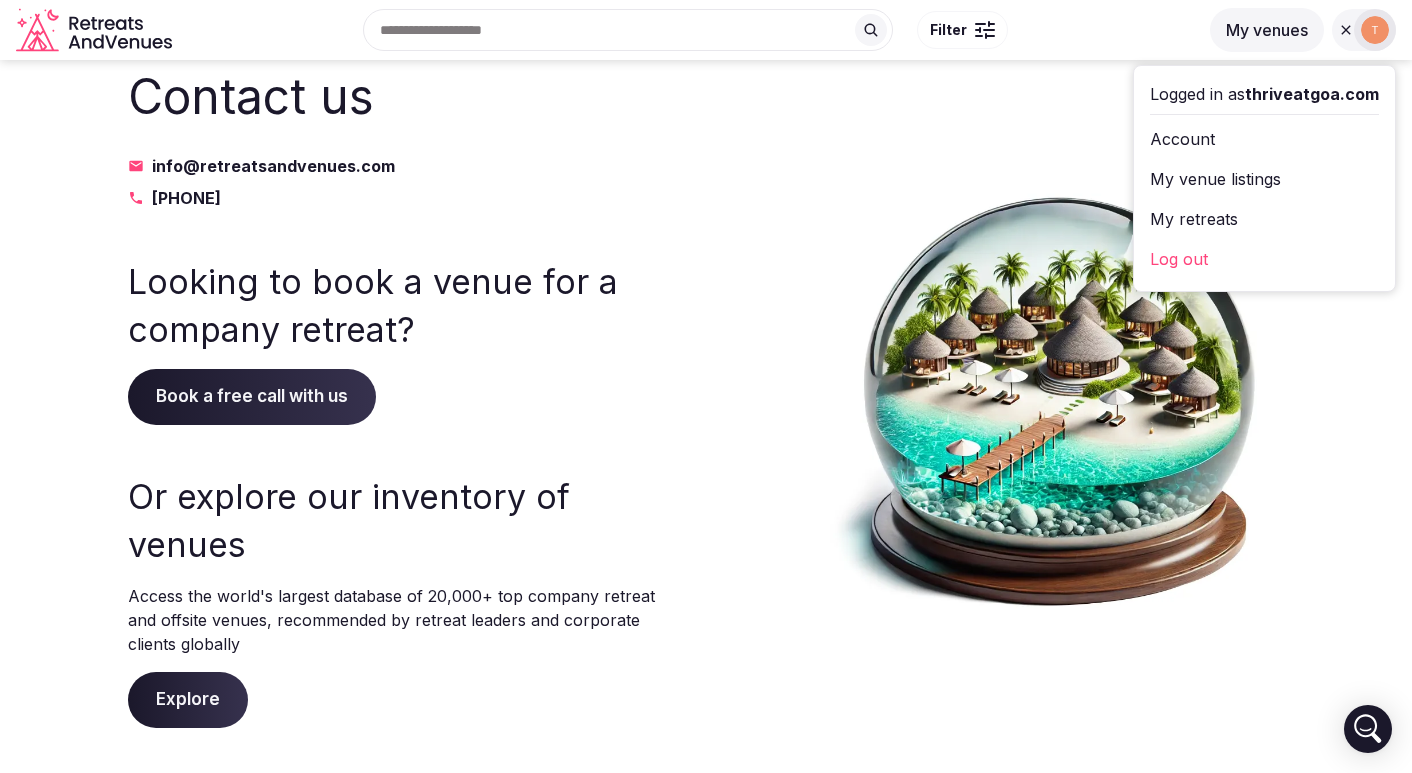 drag, startPoint x: 1389, startPoint y: 91, endPoint x: 1260, endPoint y: 92, distance: 129.00388 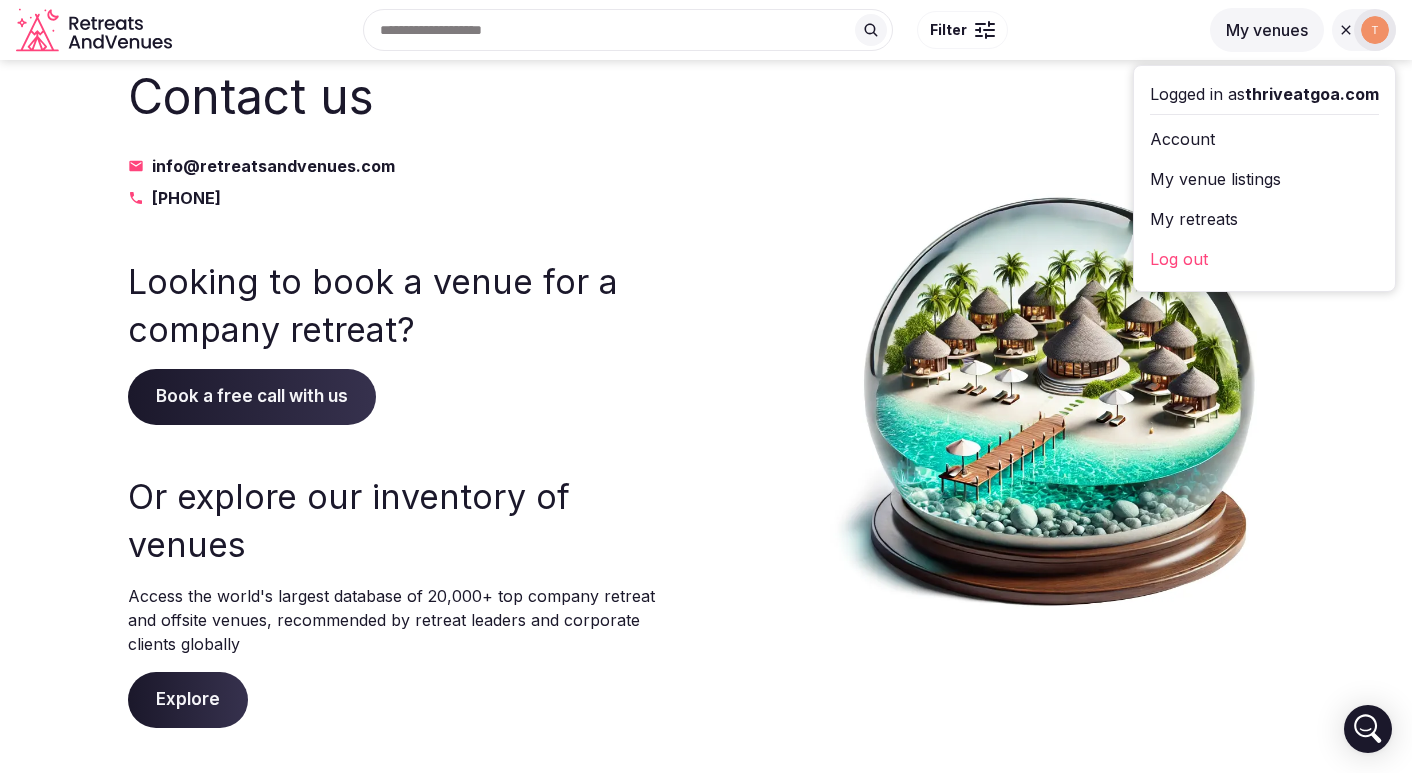 click on "Account" at bounding box center (1264, 139) 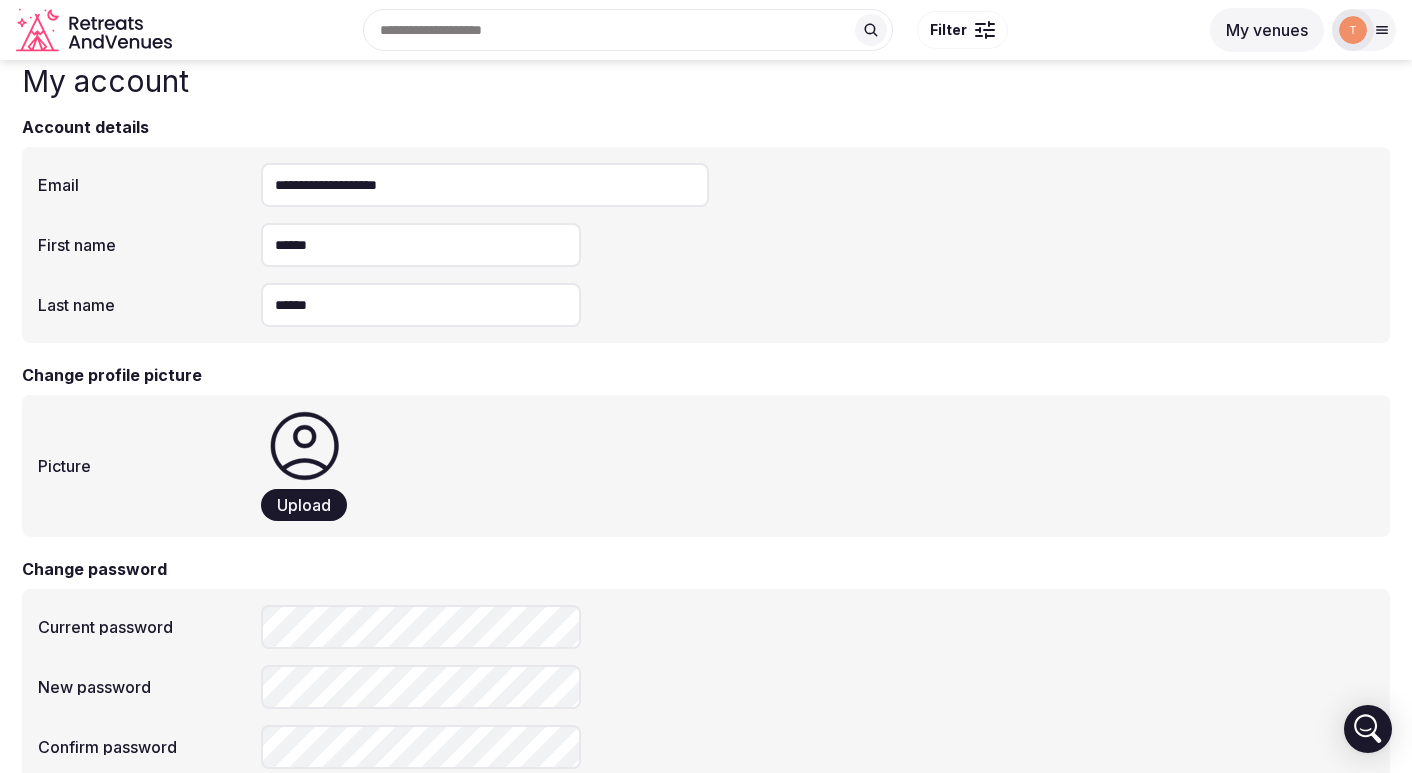drag, startPoint x: 460, startPoint y: 194, endPoint x: 313, endPoint y: 186, distance: 147.21753 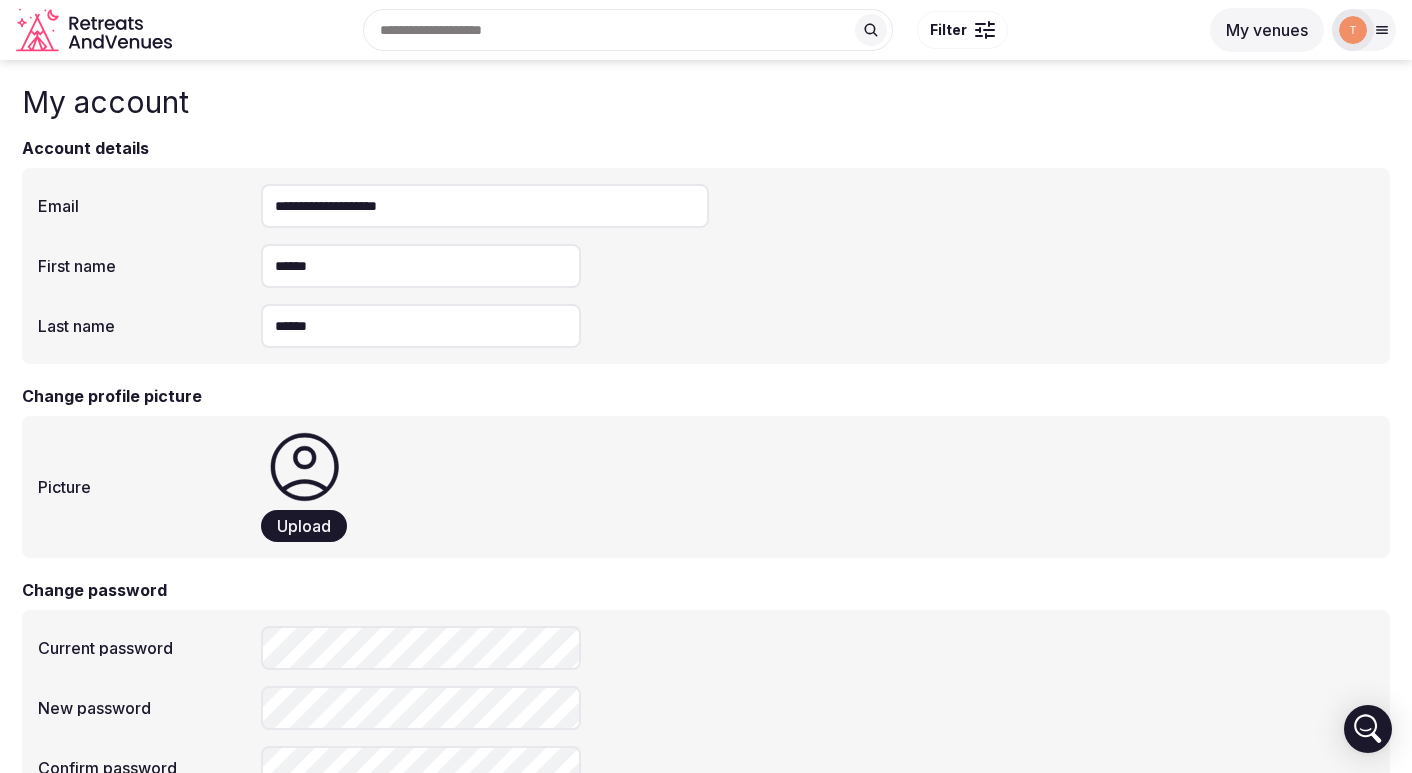 scroll, scrollTop: 0, scrollLeft: 0, axis: both 